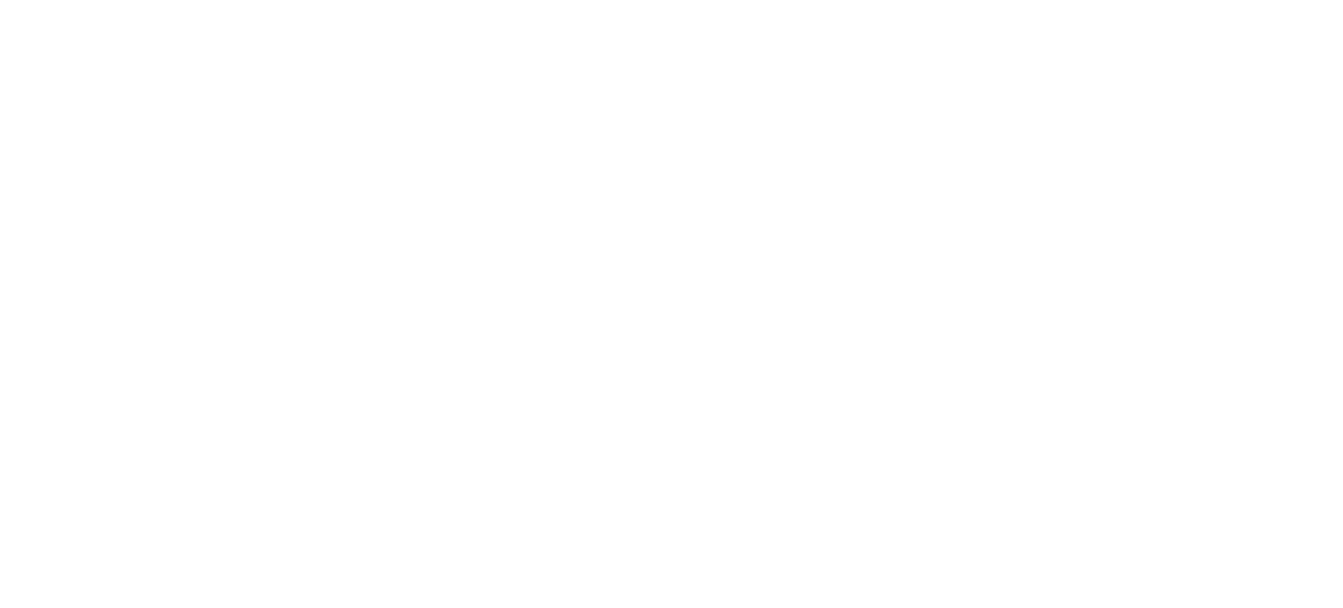 scroll, scrollTop: 0, scrollLeft: 0, axis: both 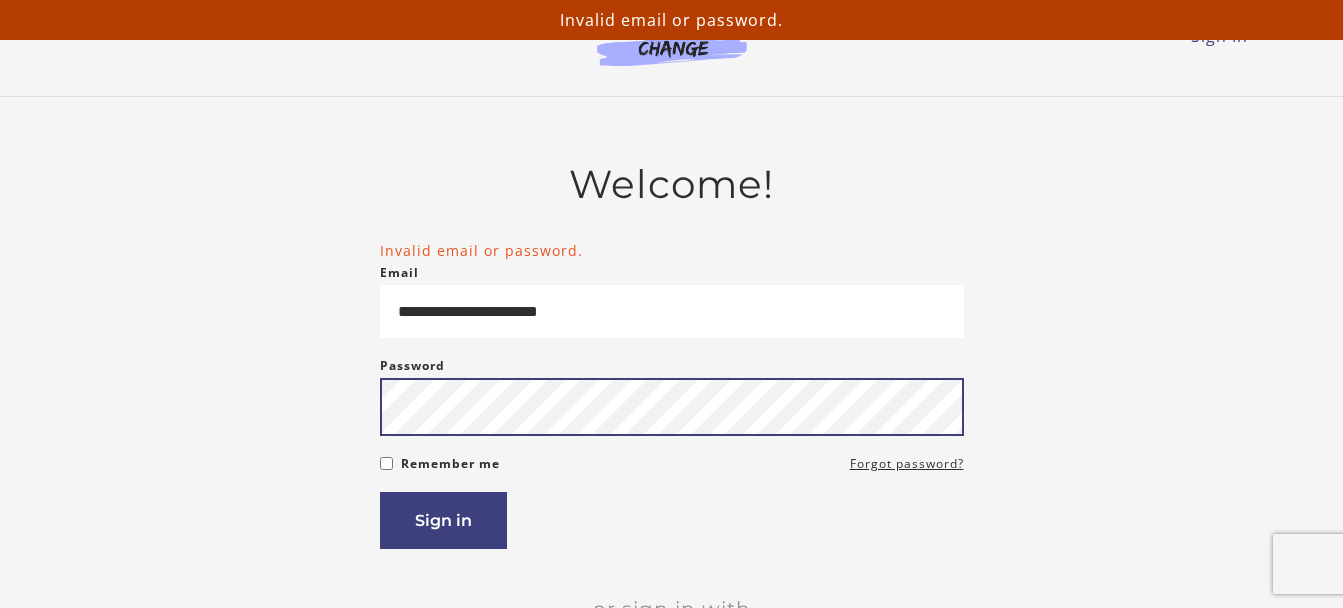 click on "**********" at bounding box center [672, 454] 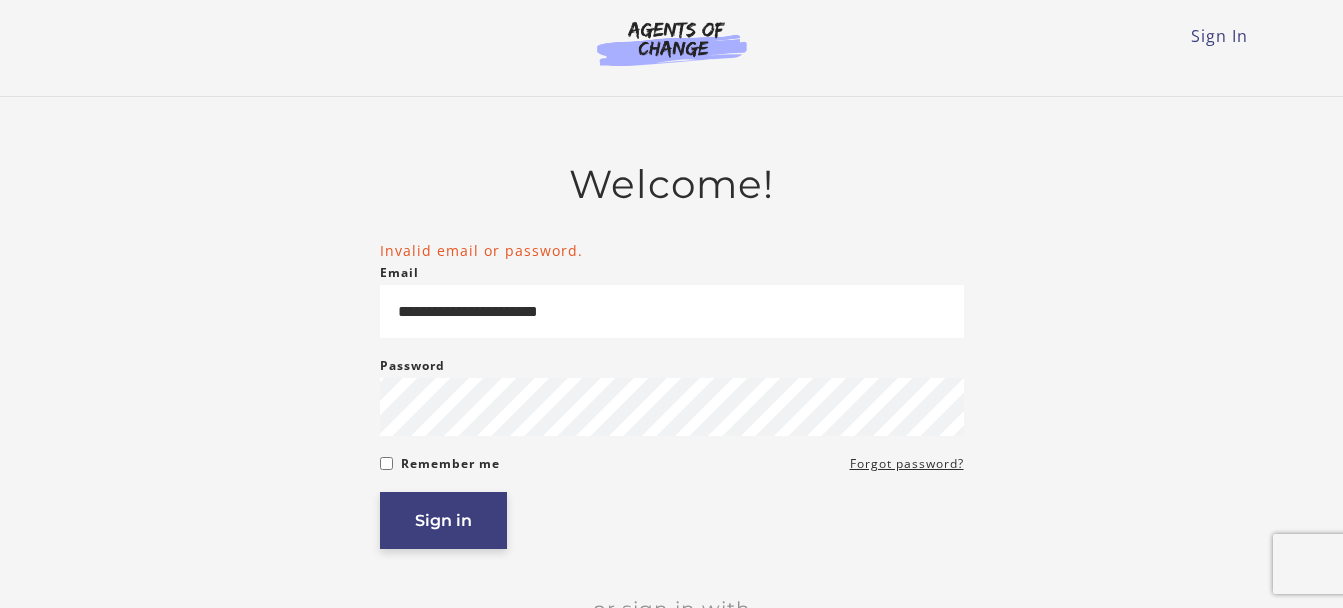 click on "Sign in" at bounding box center [443, 520] 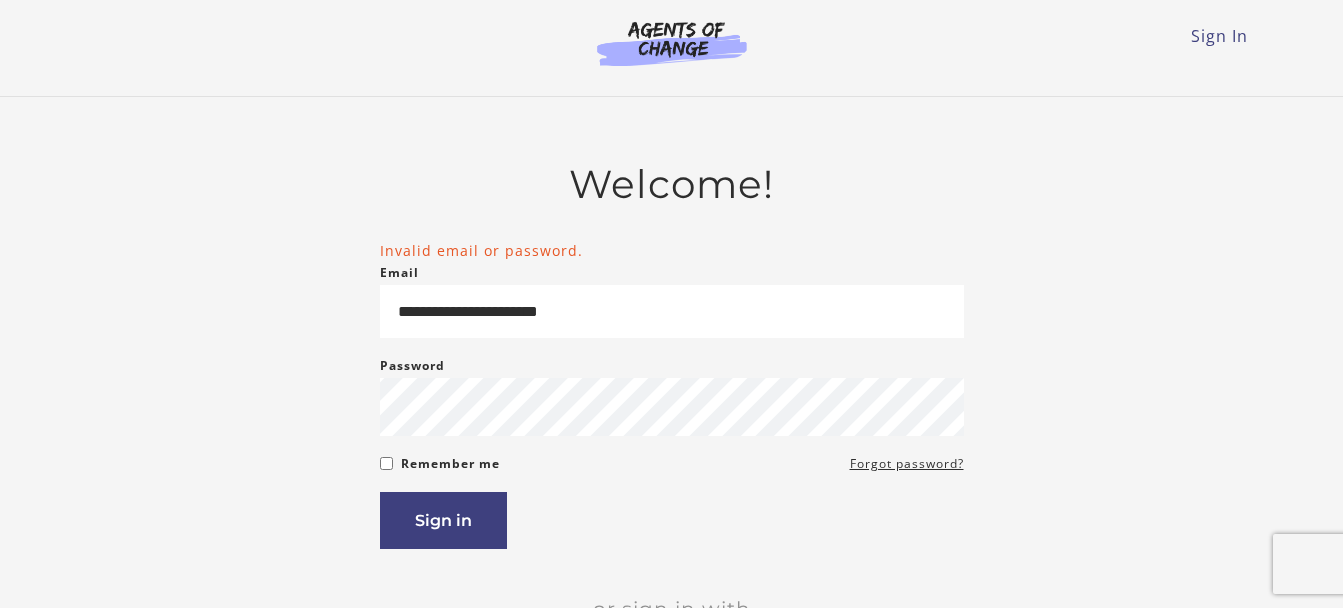 scroll, scrollTop: 0, scrollLeft: 0, axis: both 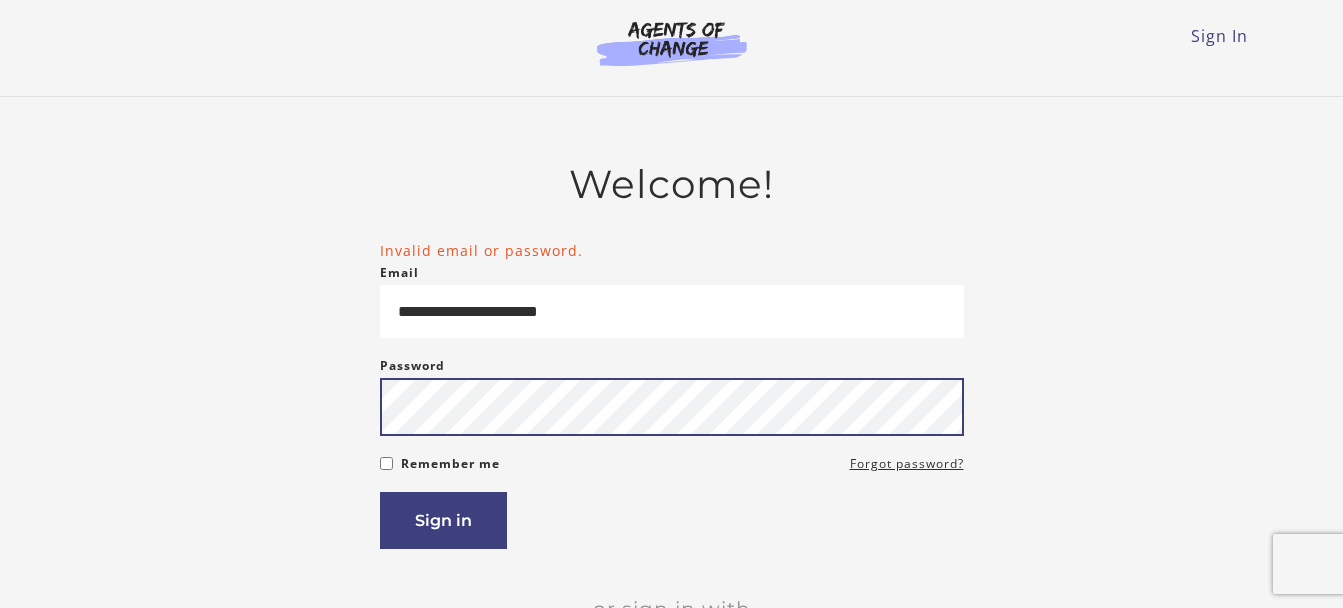 click on "Sign in" at bounding box center (443, 520) 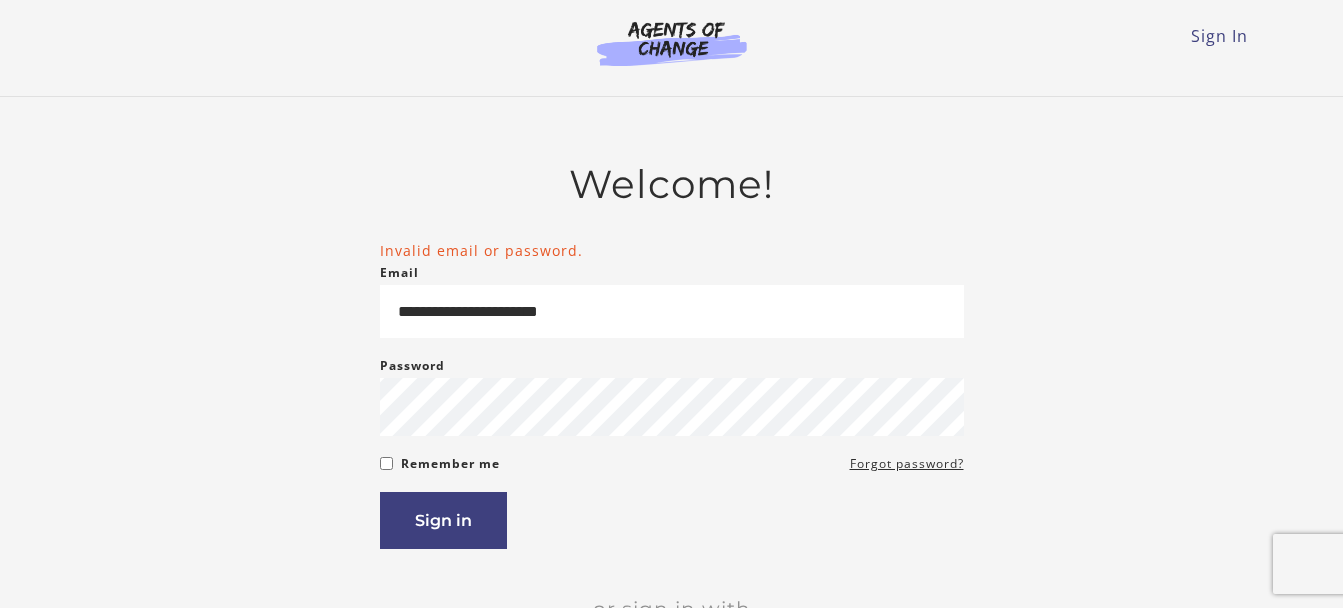 scroll, scrollTop: 0, scrollLeft: 0, axis: both 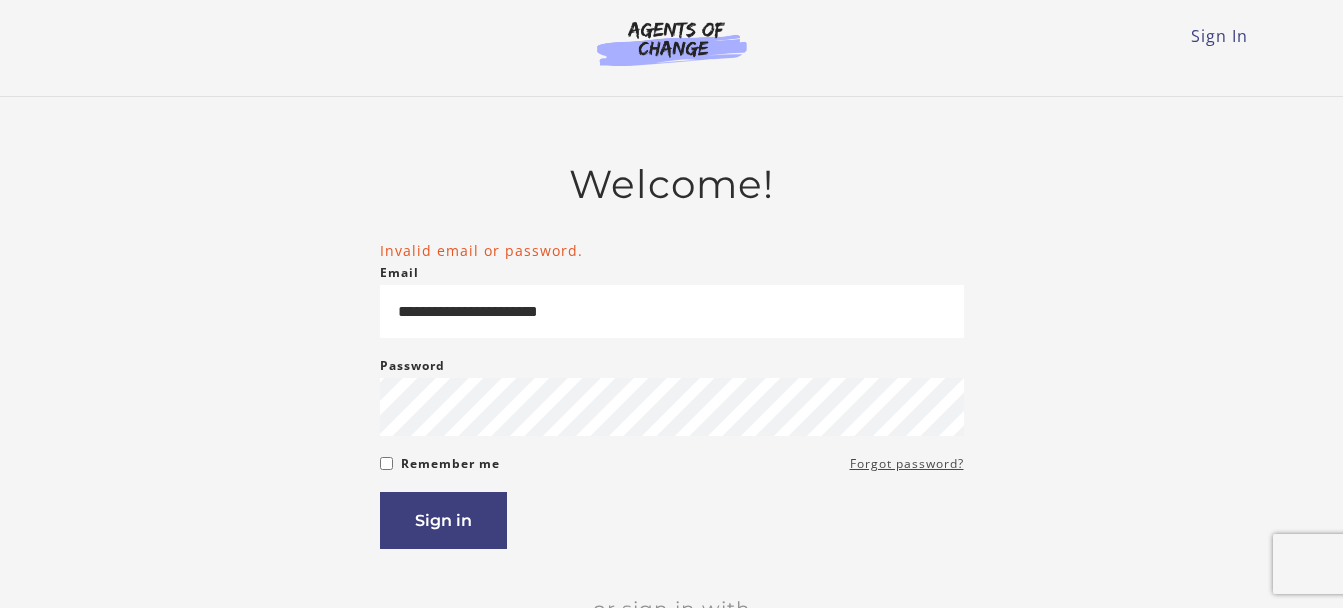 click on "Forgot password?" at bounding box center (907, 464) 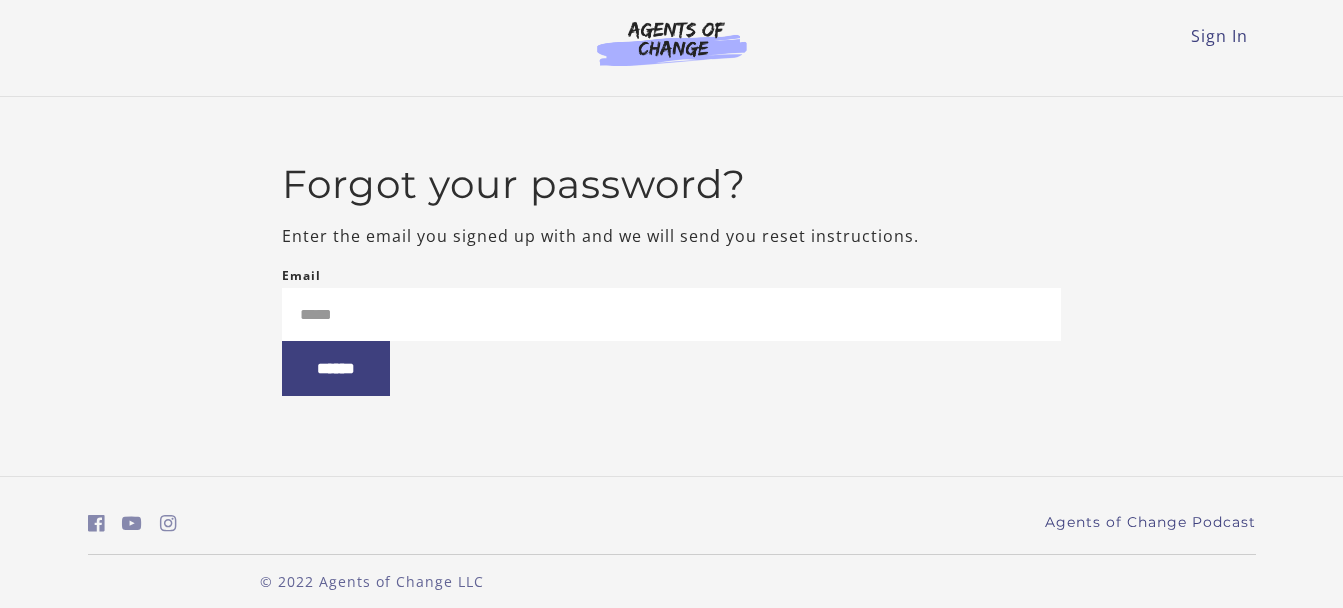 scroll, scrollTop: 0, scrollLeft: 0, axis: both 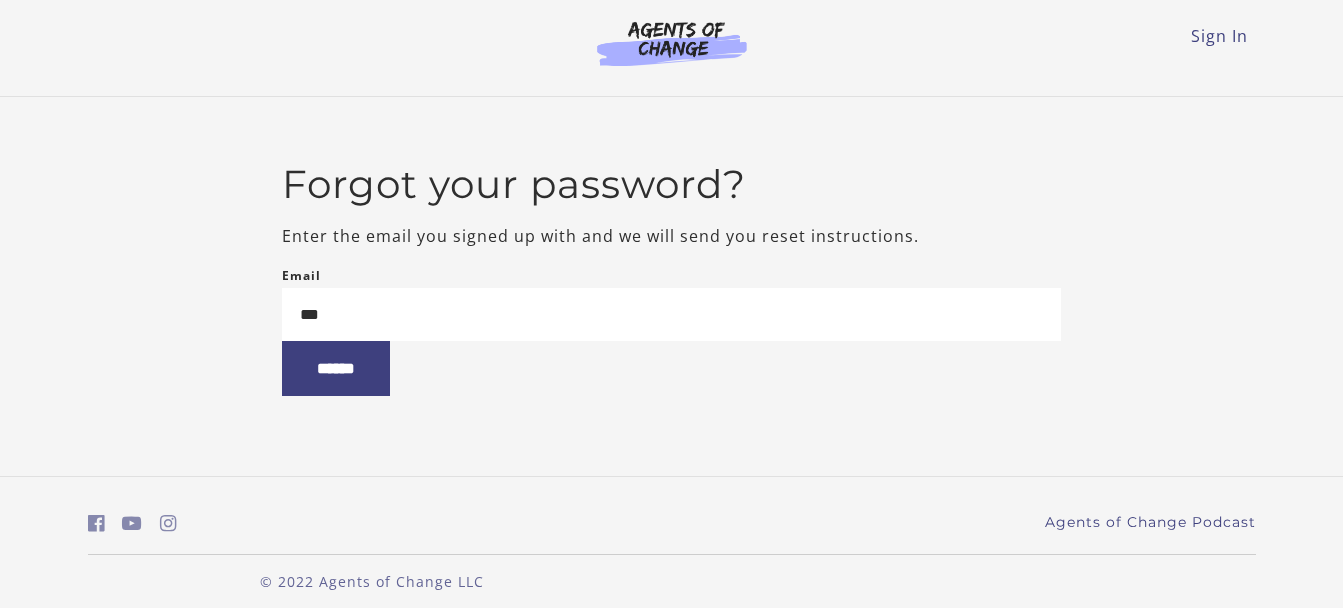 type on "**********" 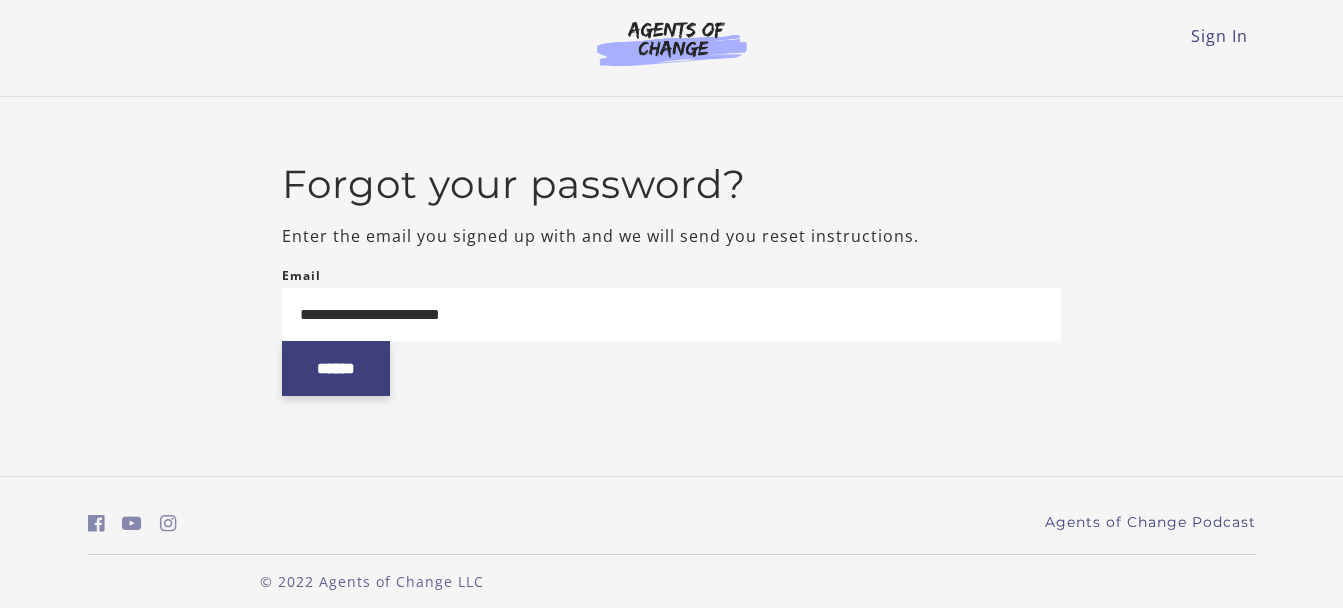 click on "******" at bounding box center (336, 368) 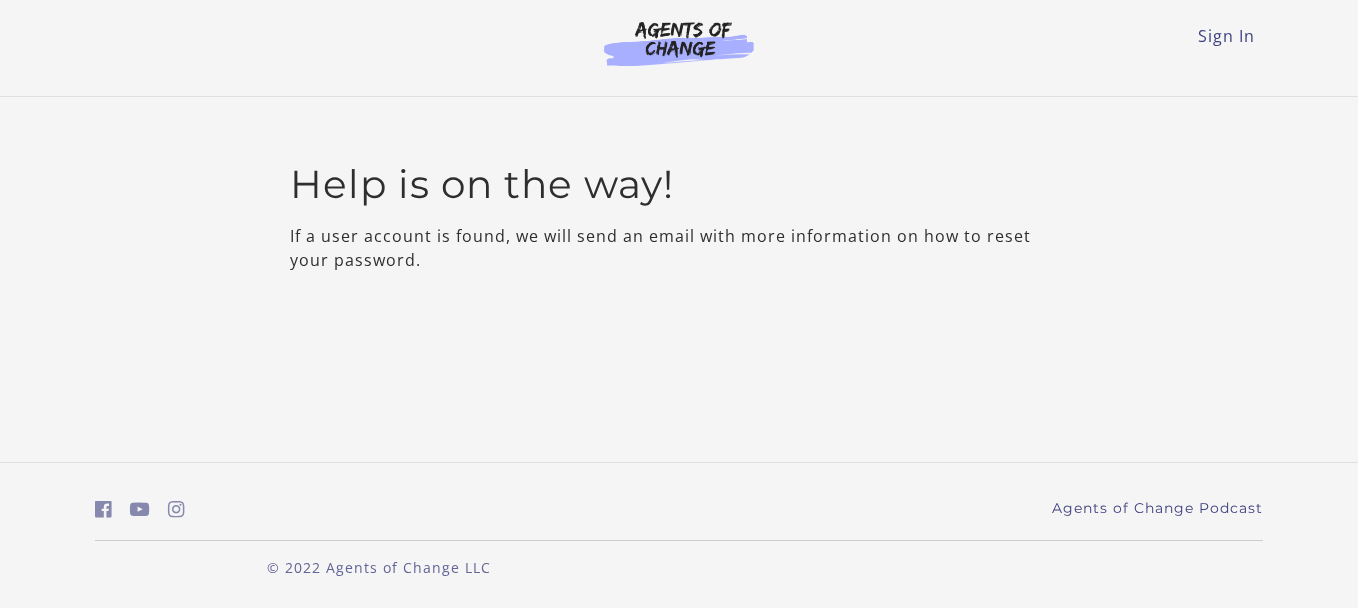 scroll, scrollTop: 0, scrollLeft: 0, axis: both 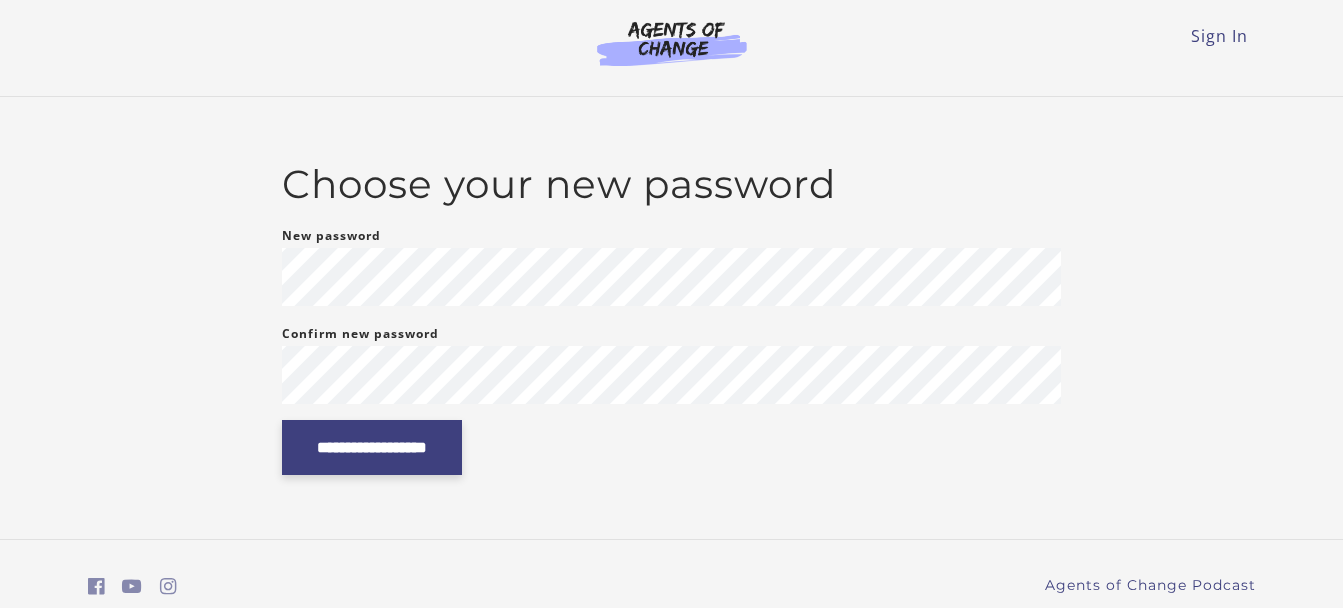 click on "**********" at bounding box center [372, 447] 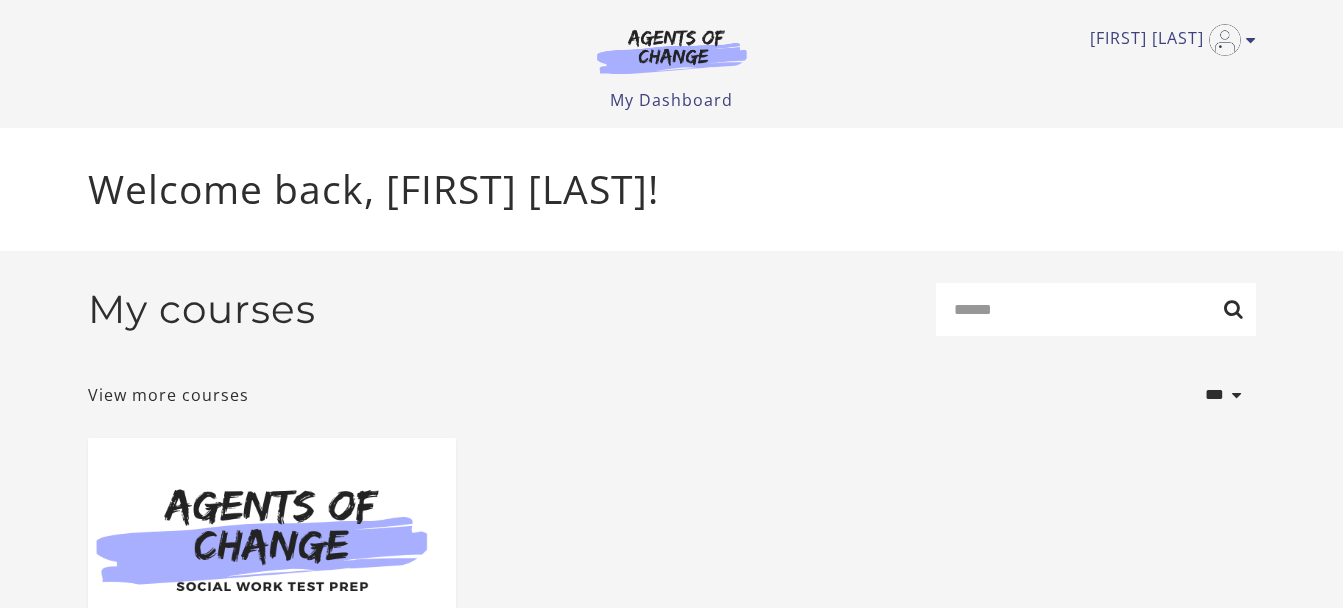 scroll, scrollTop: 0, scrollLeft: 0, axis: both 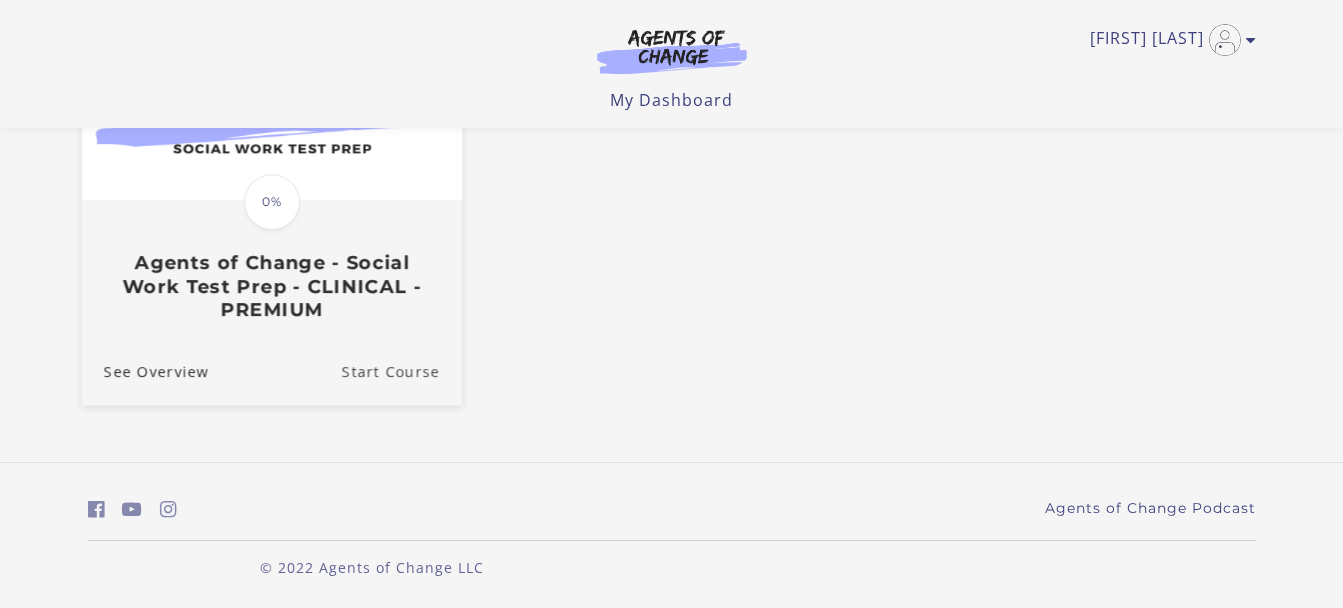 click on "Start Course" at bounding box center [401, 370] 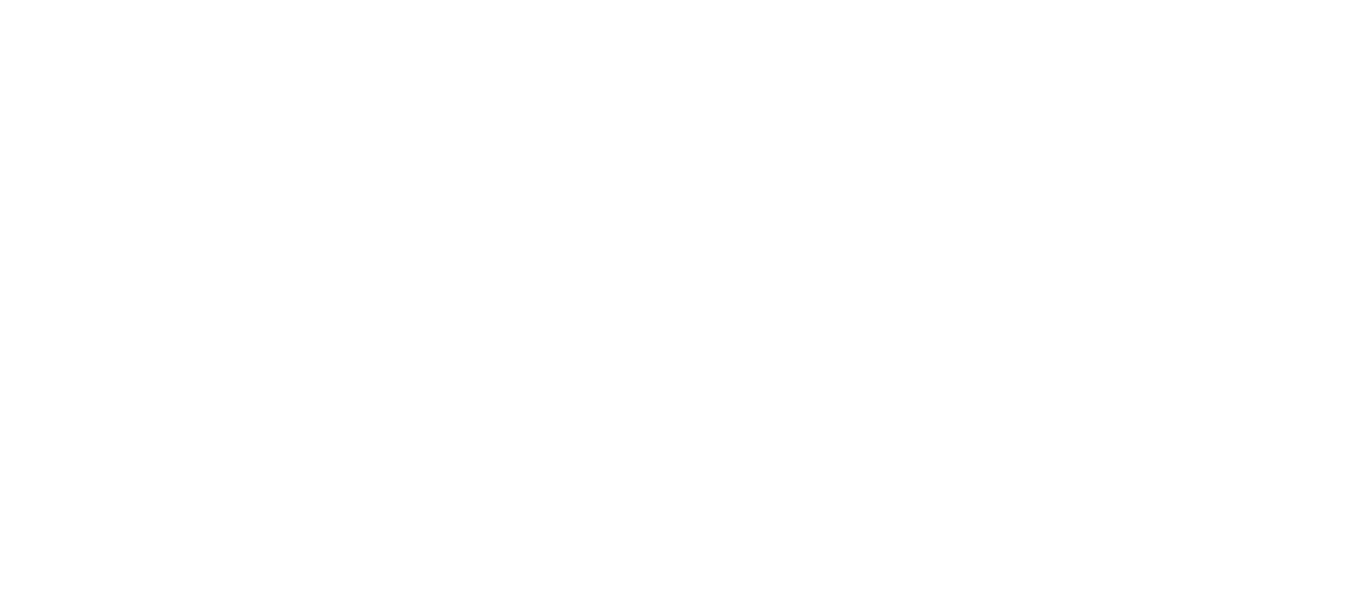 scroll, scrollTop: 0, scrollLeft: 0, axis: both 